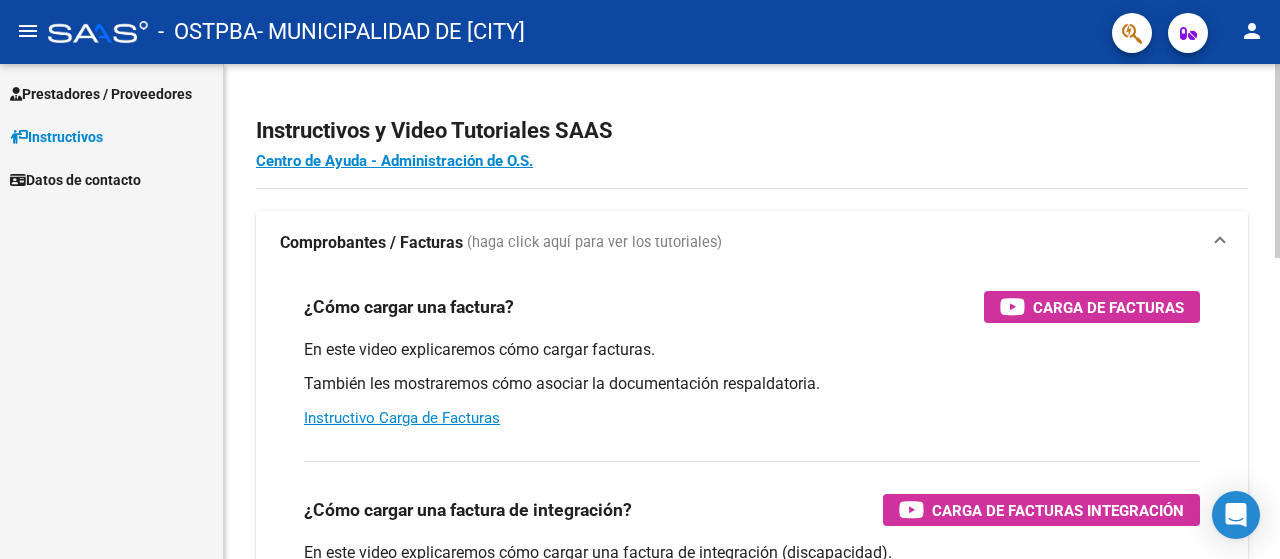 scroll, scrollTop: 0, scrollLeft: 0, axis: both 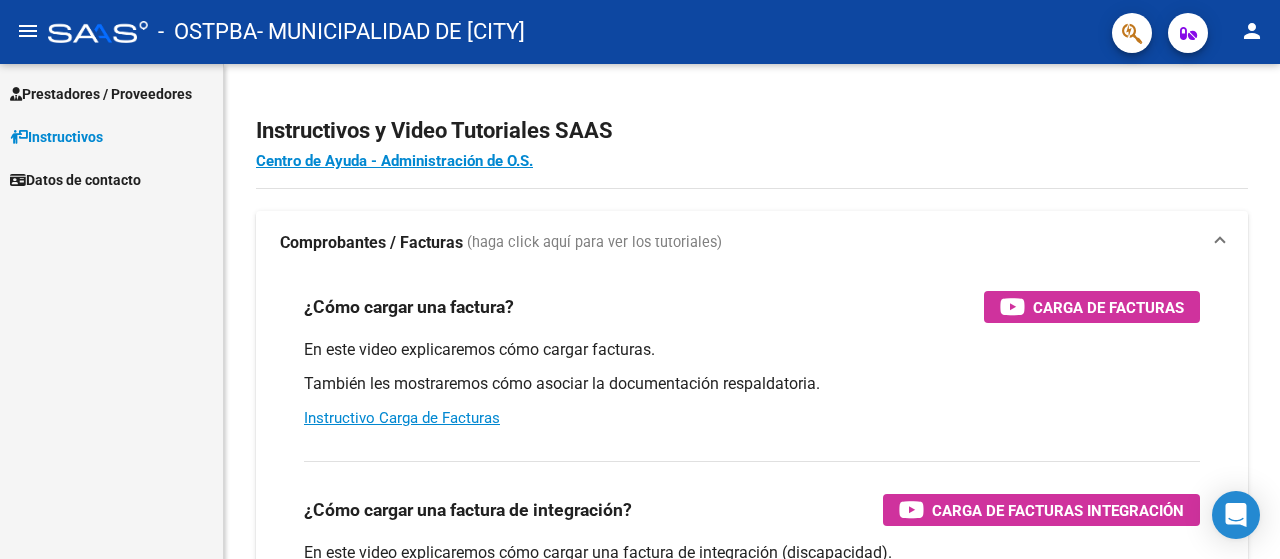 click on "Prestadores / Proveedores" at bounding box center (101, 94) 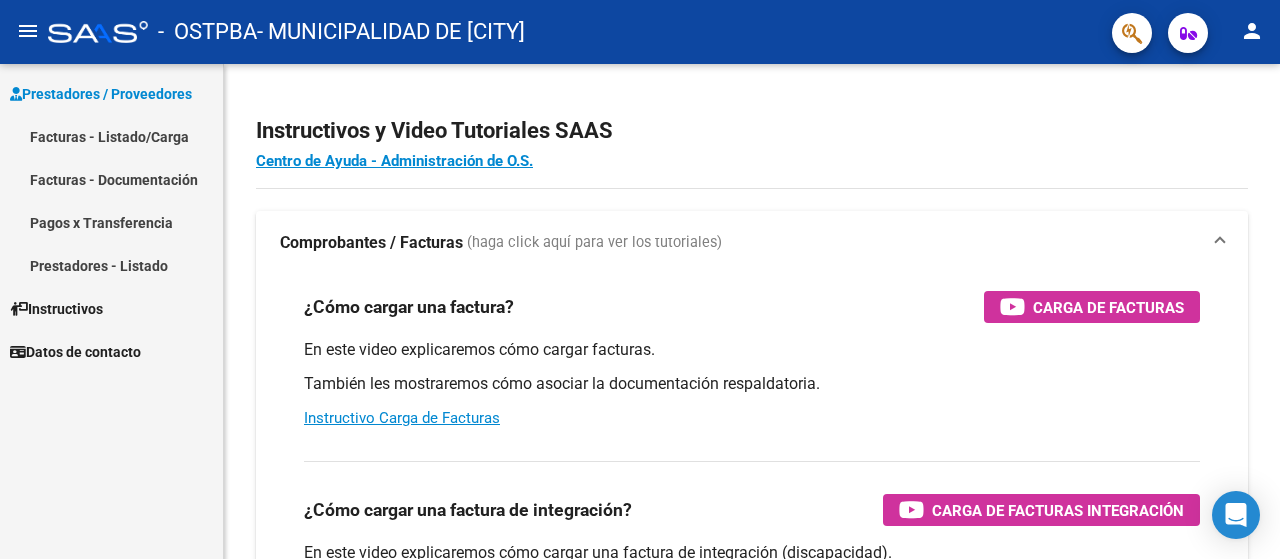 click on "Facturas - Listado/Carga" at bounding box center [111, 136] 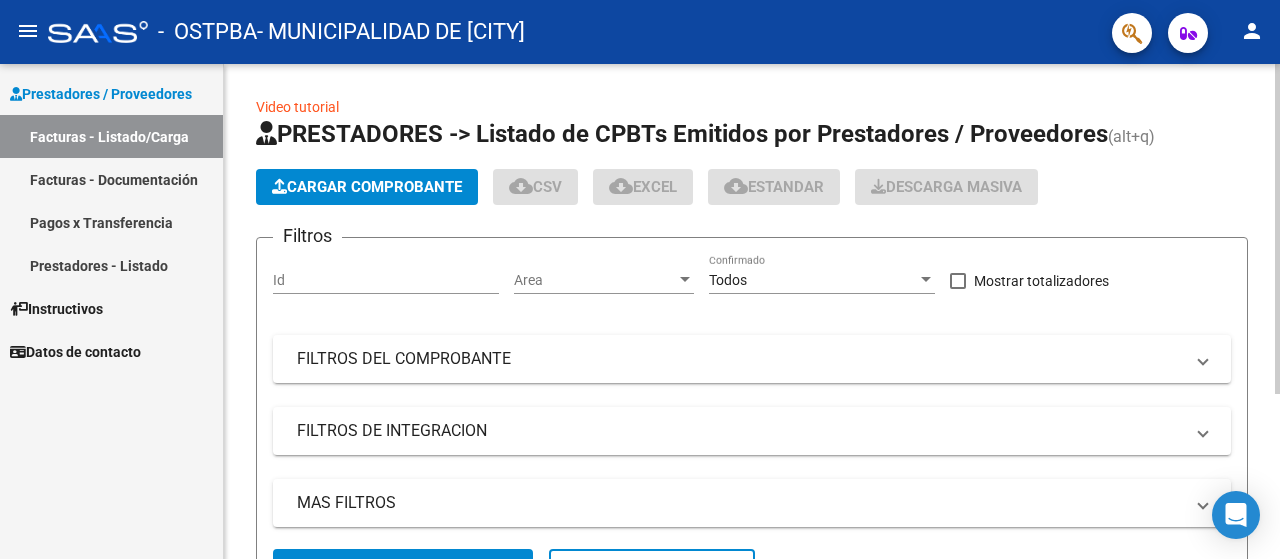 click on "Cargar Comprobante" 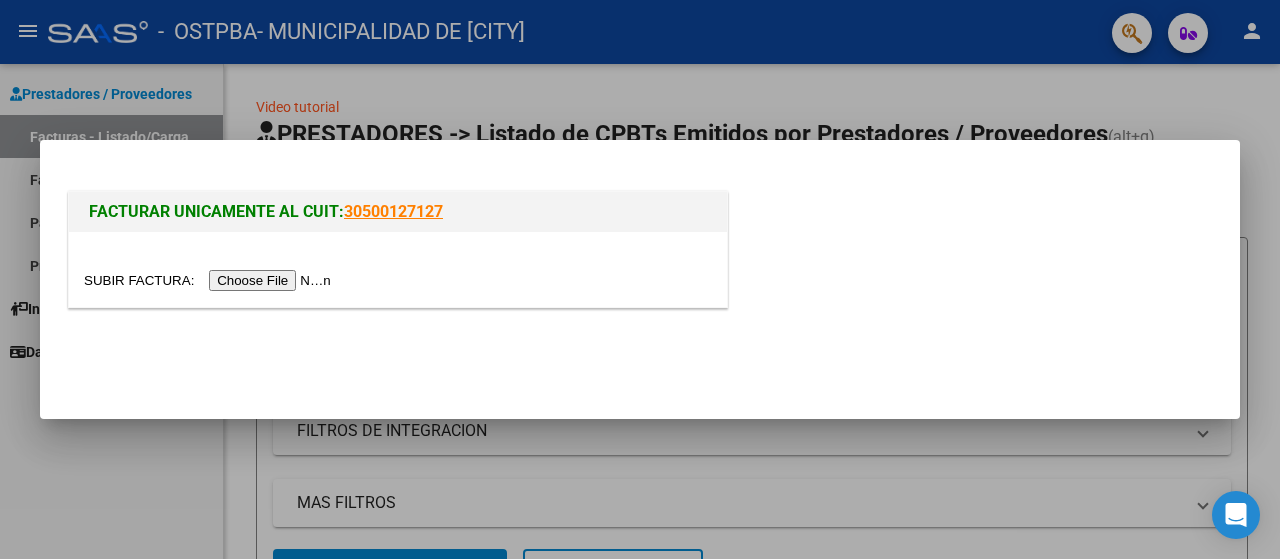 click at bounding box center [210, 280] 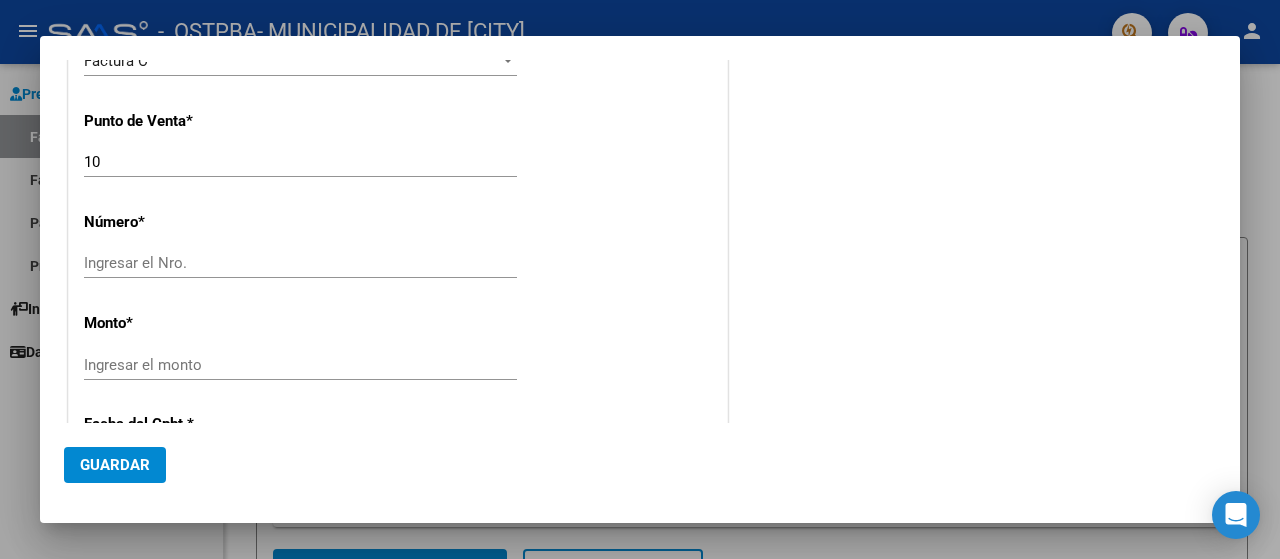 scroll, scrollTop: 581, scrollLeft: 0, axis: vertical 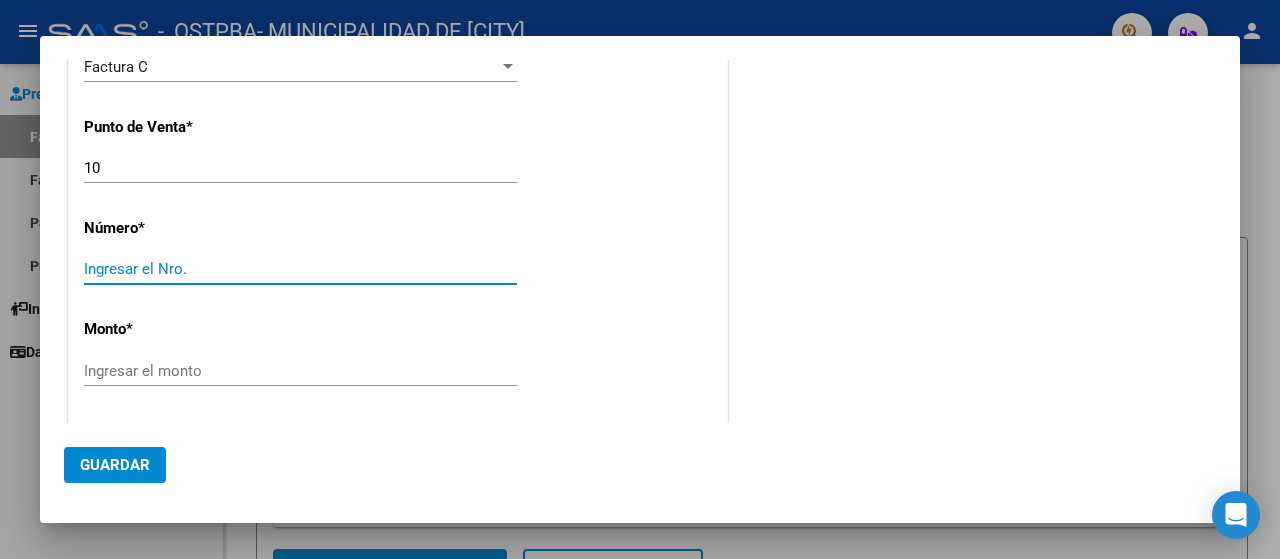 click on "Ingresar el Nro." at bounding box center [300, 269] 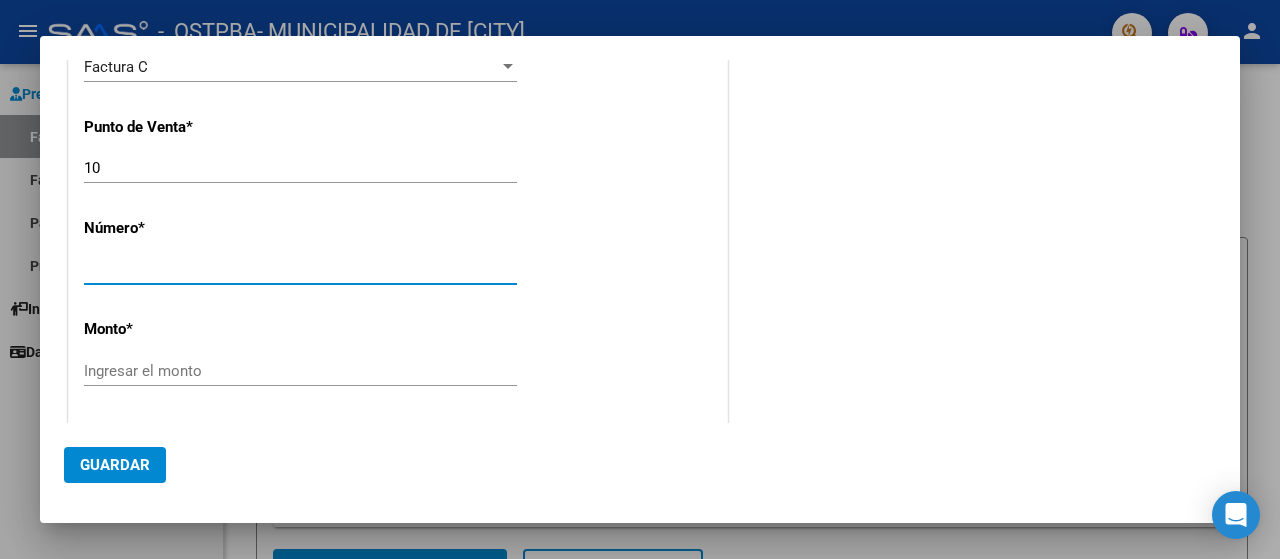 type on "[NUMBER]" 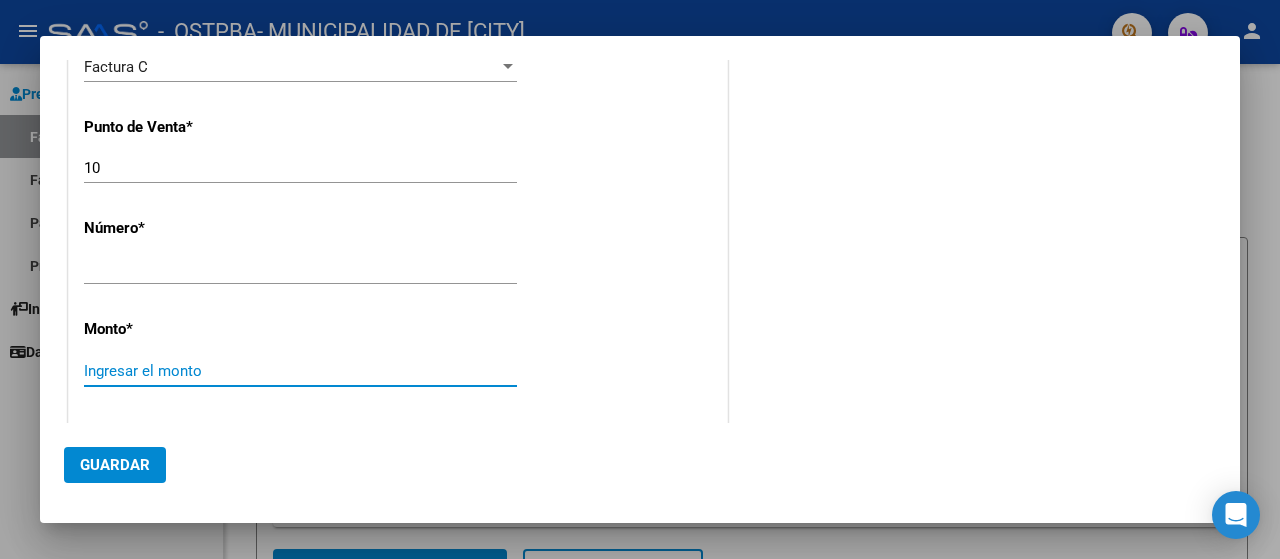 click on "Ingresar el monto" at bounding box center (300, 371) 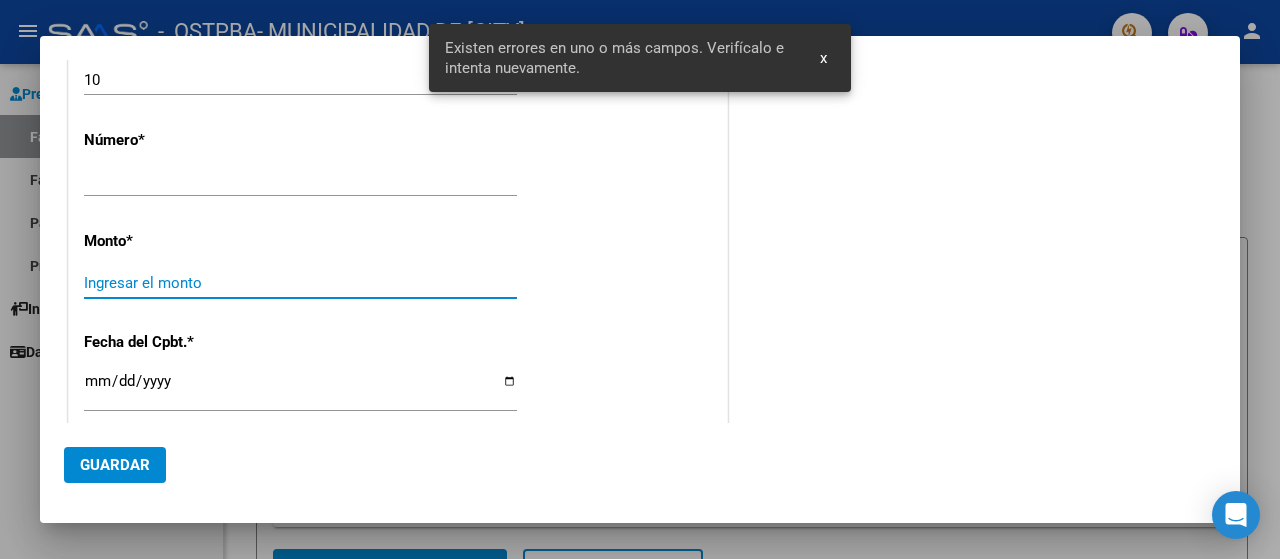 scroll, scrollTop: 701, scrollLeft: 0, axis: vertical 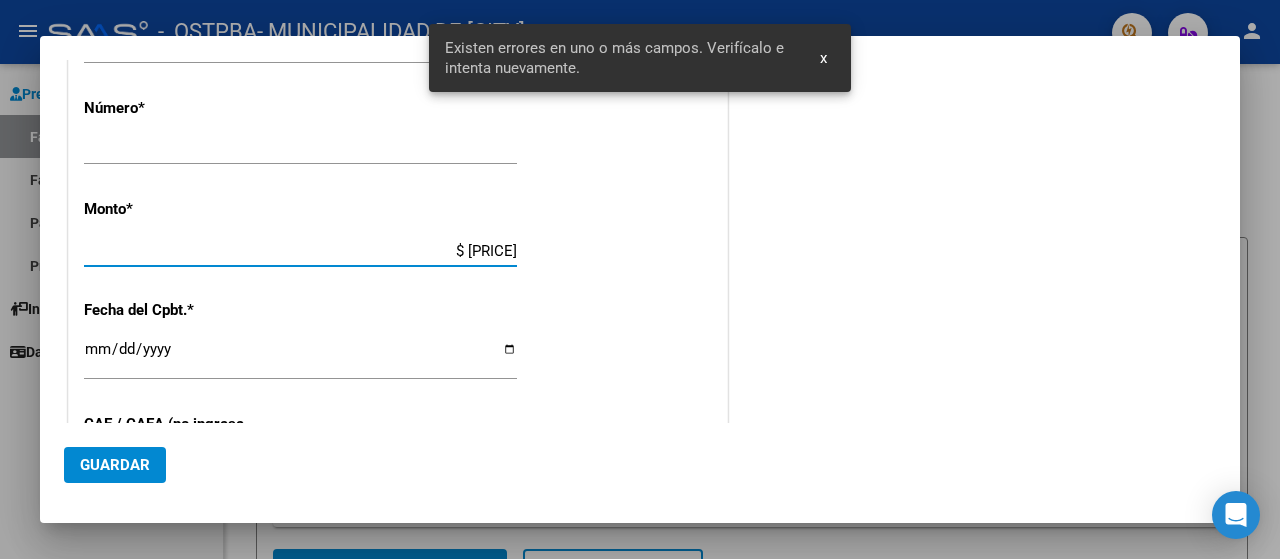 type on "$ 43.412,00" 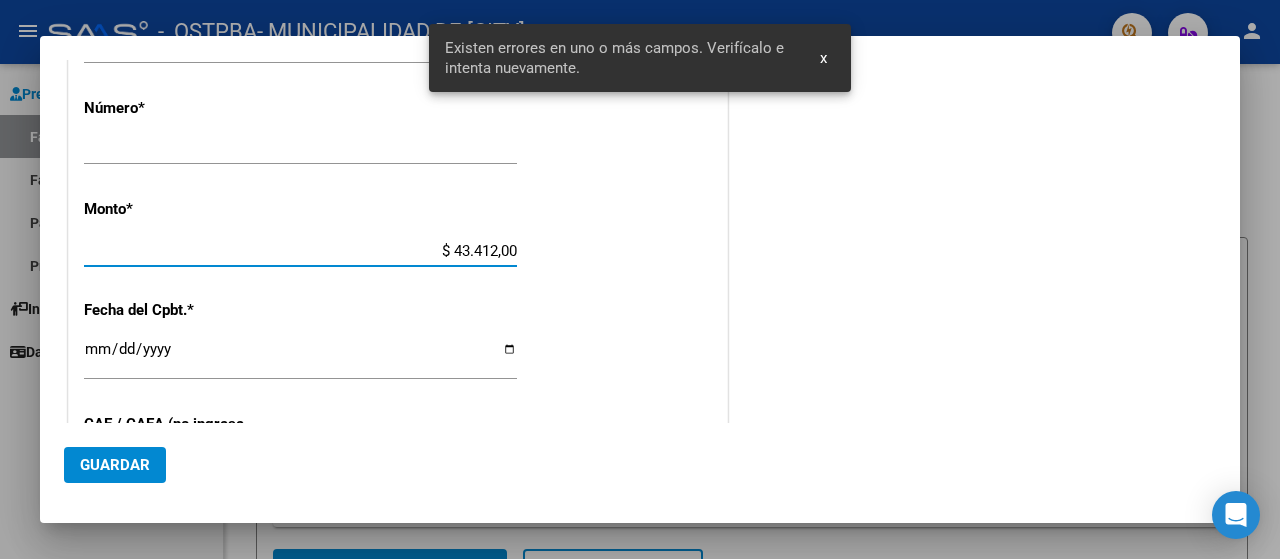 click on "Ingresar la fecha" at bounding box center (300, 357) 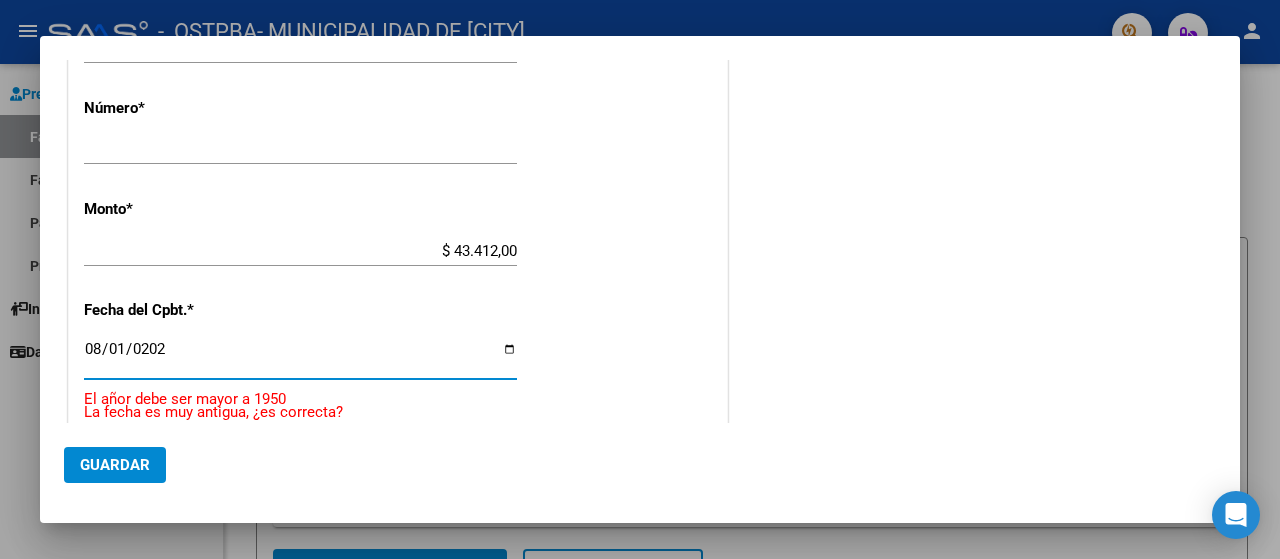 type on "2025-08-01" 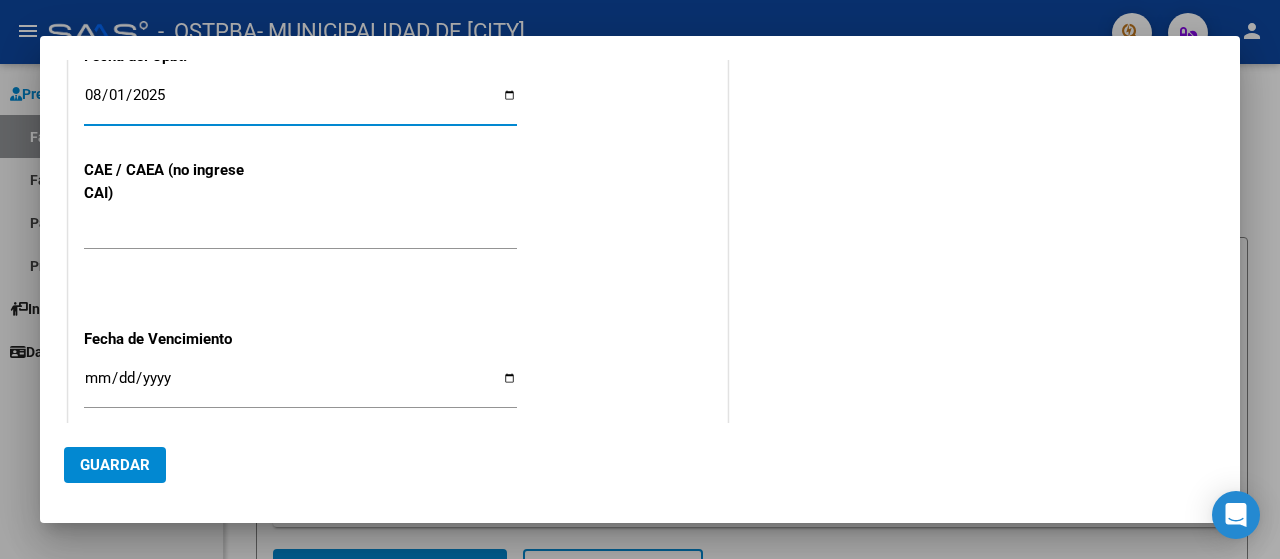 scroll, scrollTop: 1001, scrollLeft: 0, axis: vertical 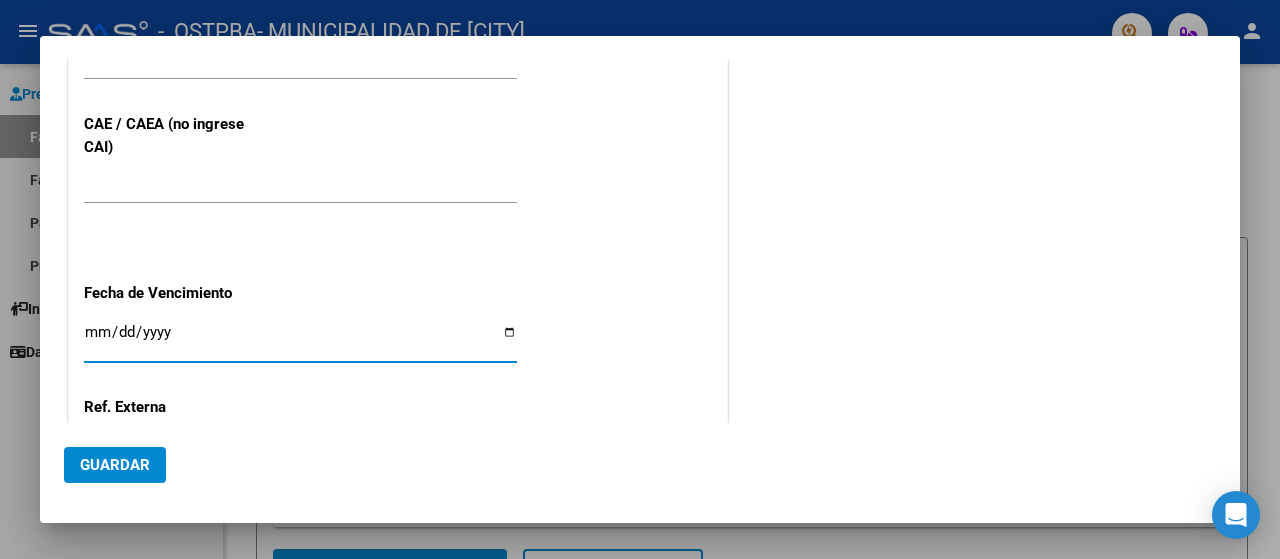 drag, startPoint x: 91, startPoint y: 329, endPoint x: 105, endPoint y: 331, distance: 14.142136 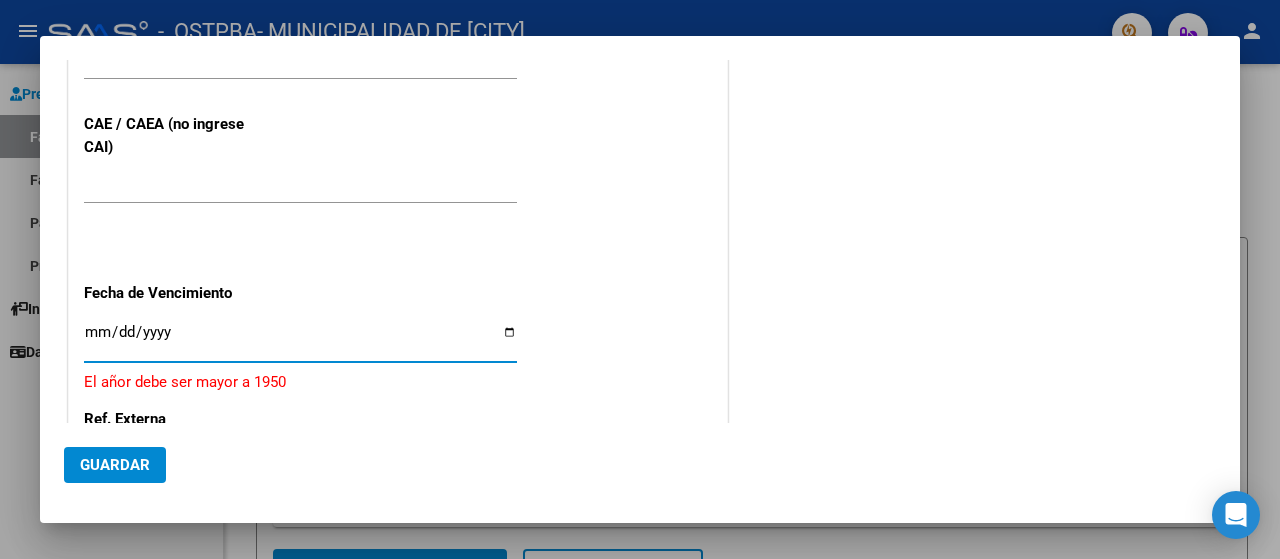 type on "2025-08-31" 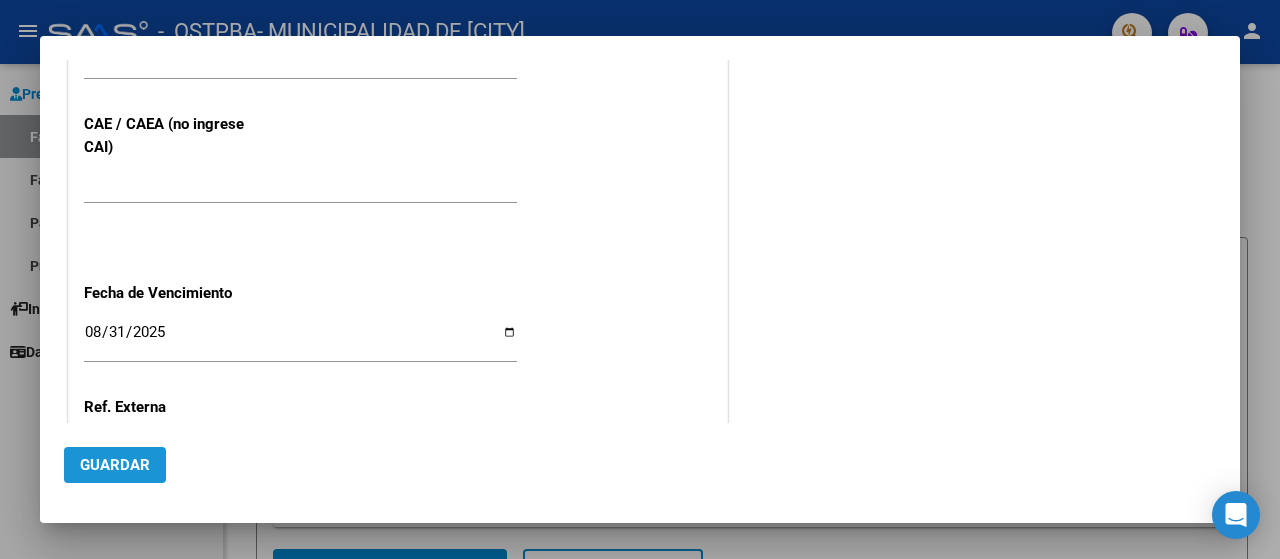 click on "Guardar" 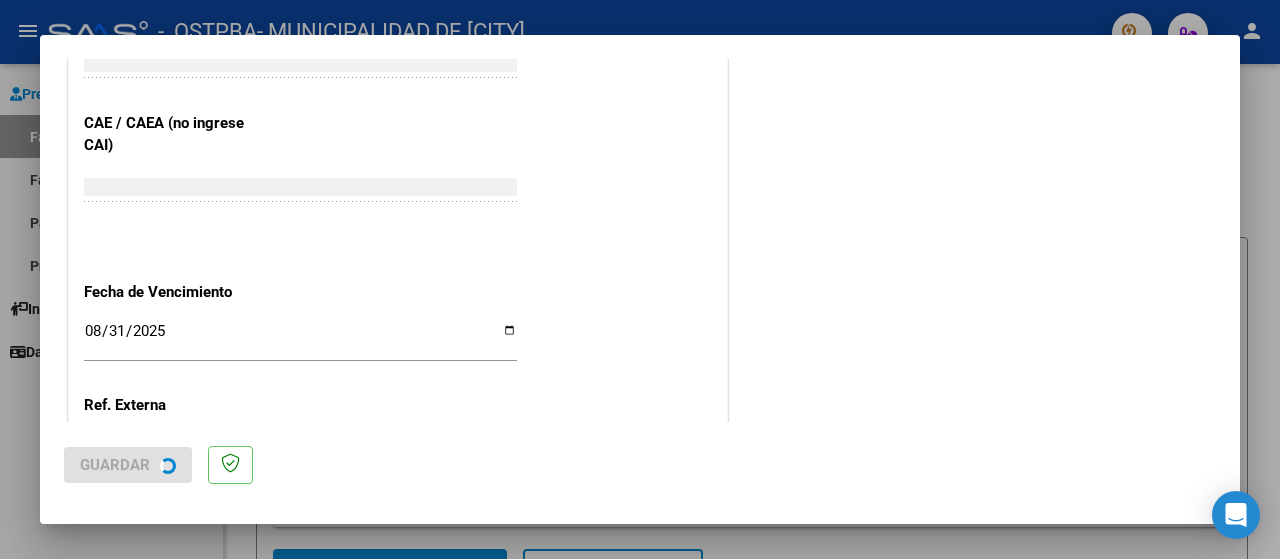 scroll, scrollTop: 0, scrollLeft: 0, axis: both 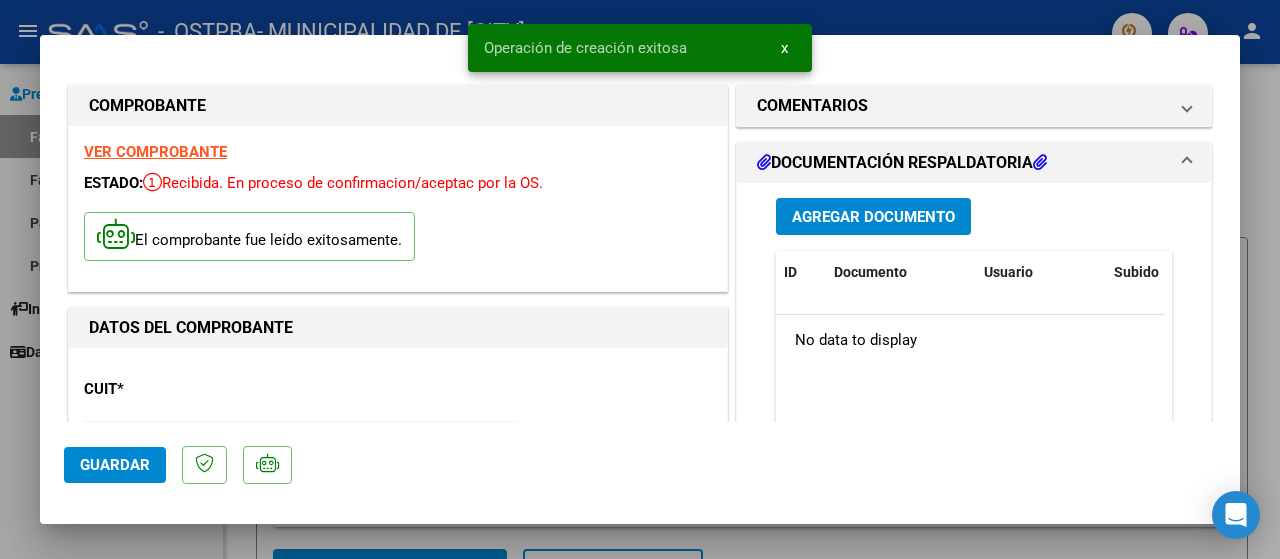 click on "Agregar Documento" at bounding box center [873, 217] 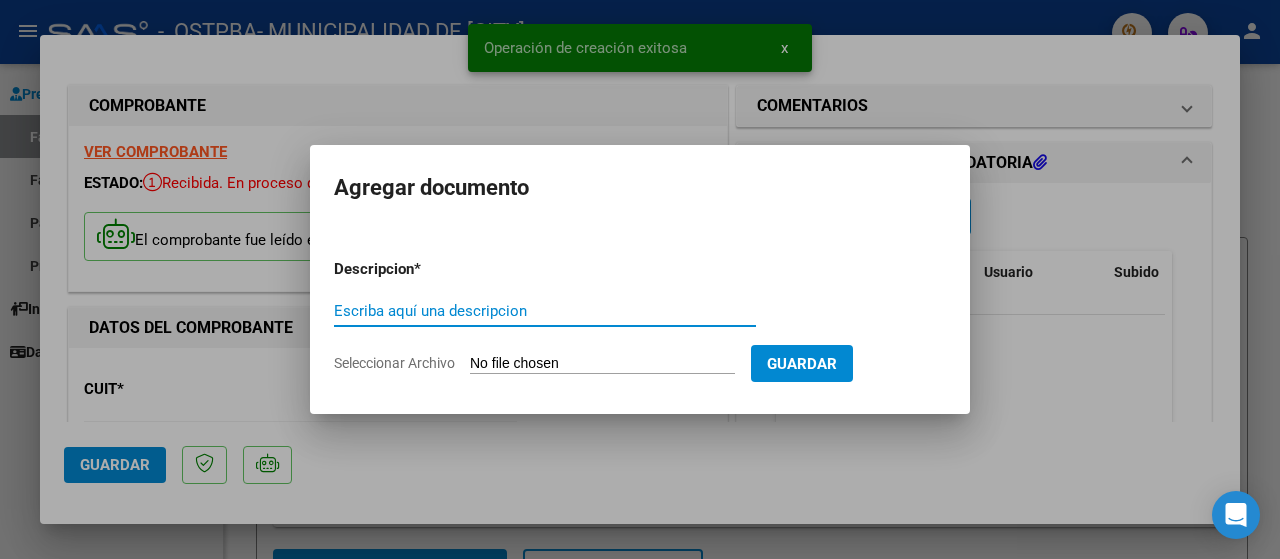 click on "Escriba aquí una descripcion" at bounding box center (545, 311) 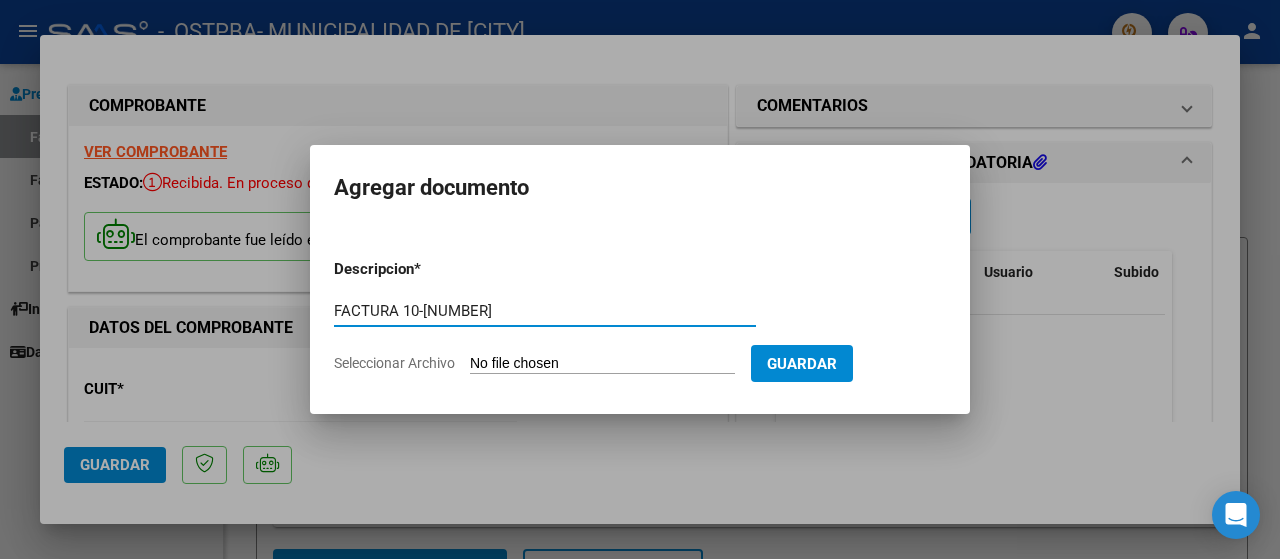 type on "FACTURA 10-[NUMBER]" 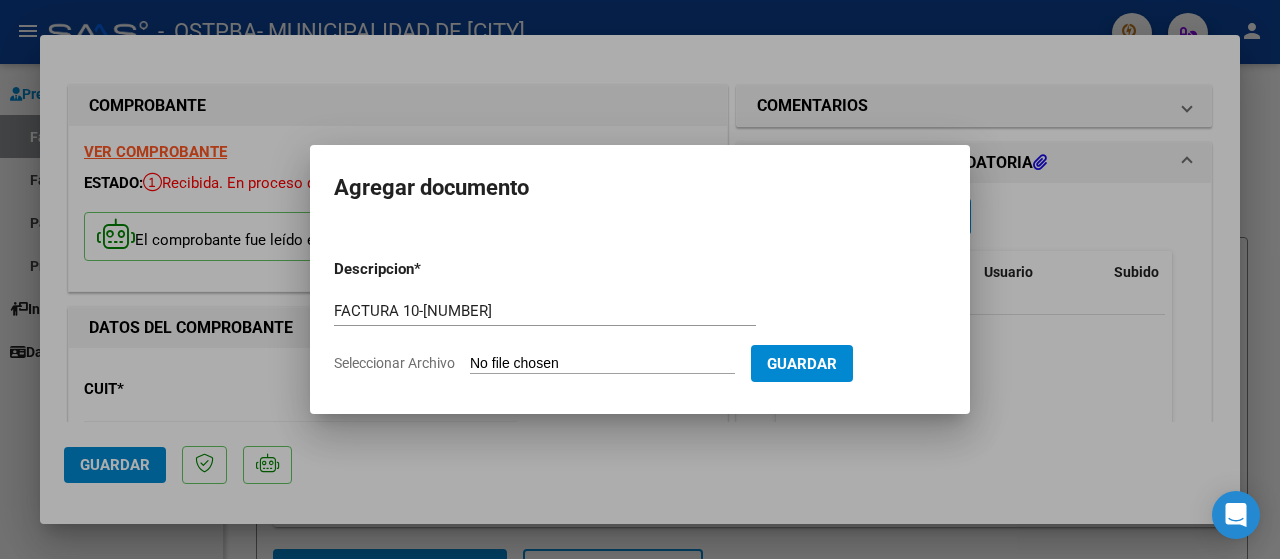 click on "Seleccionar Archivo" at bounding box center [602, 364] 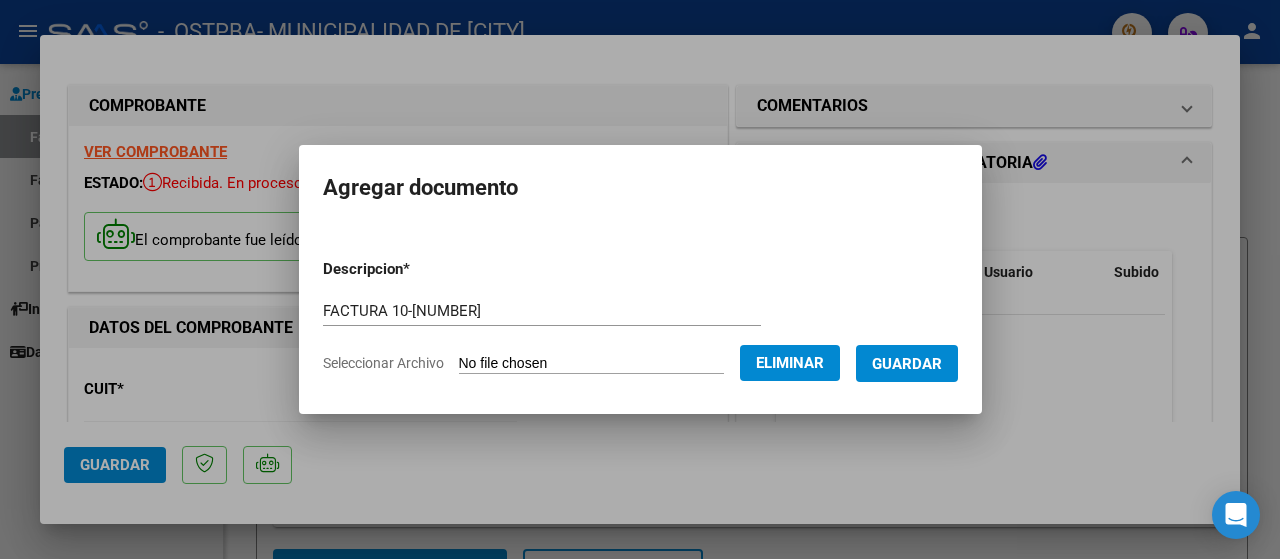click on "Guardar" at bounding box center (907, 364) 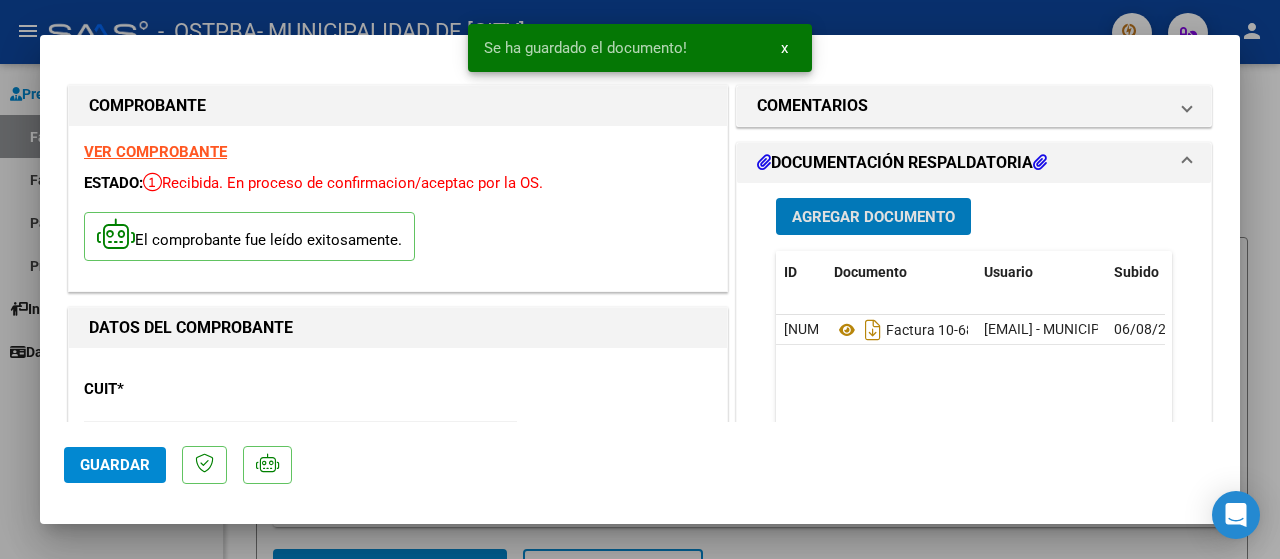 click on "Agregar Documento" at bounding box center (873, 217) 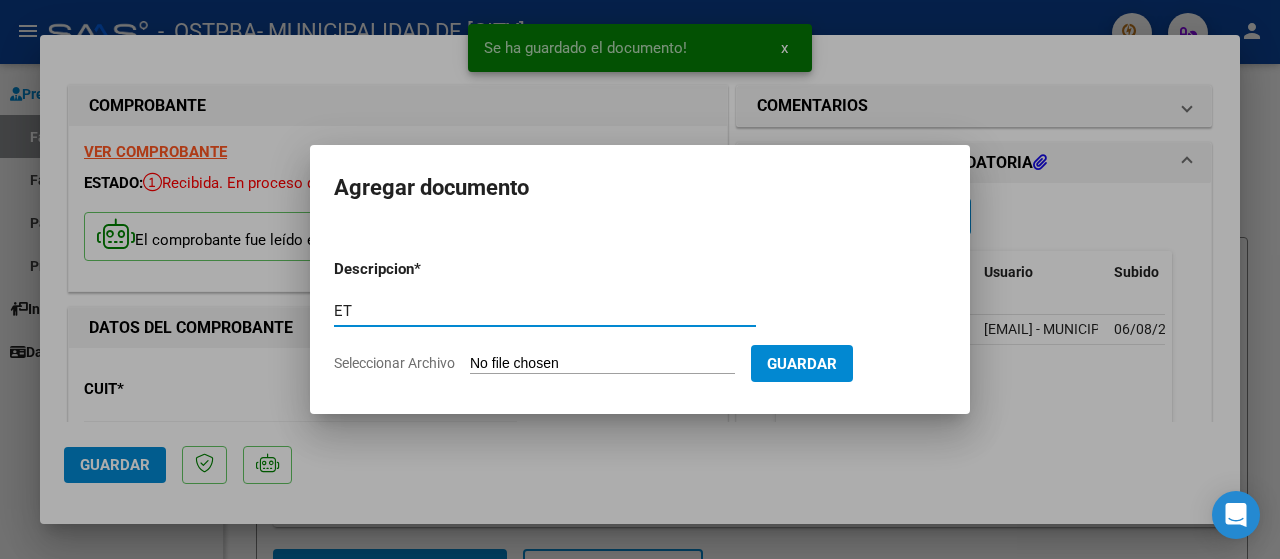 type on "E" 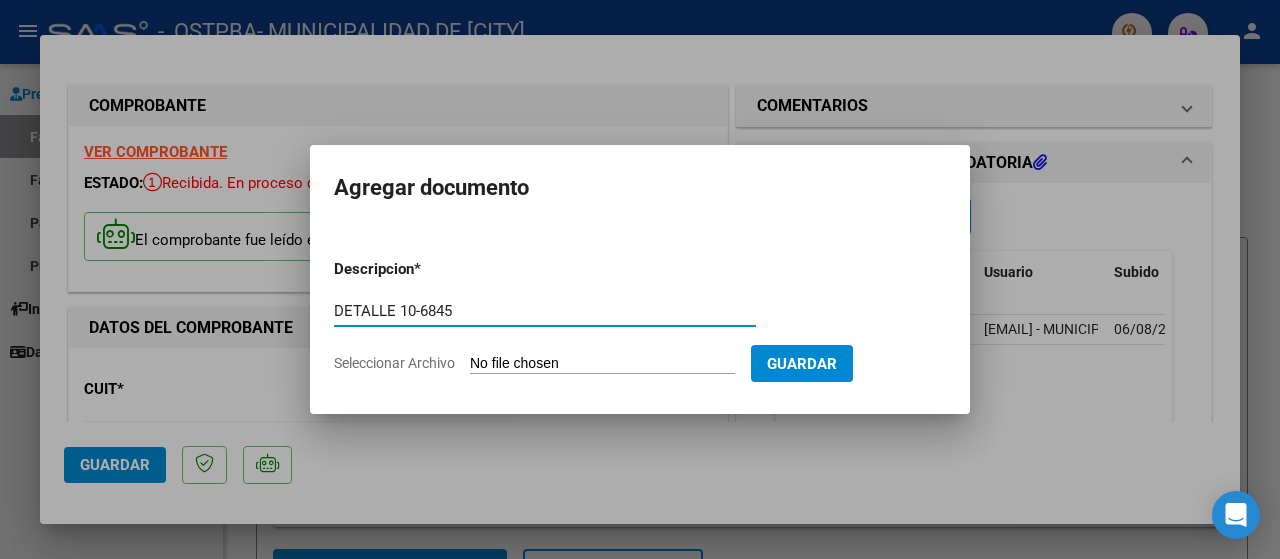 type on "DETALLE 10-6845" 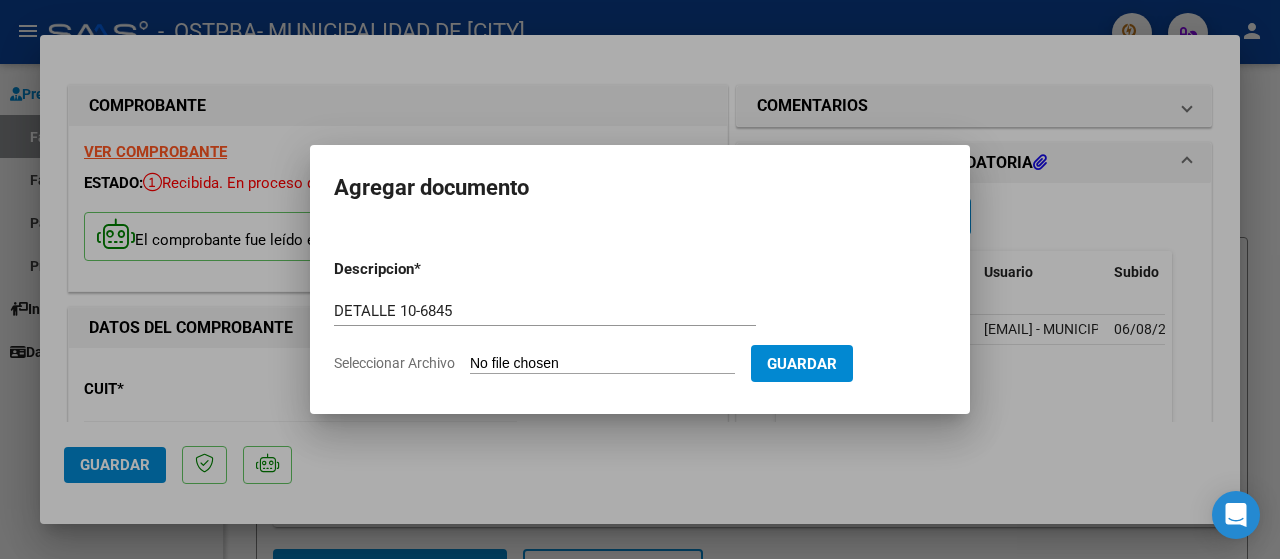 type on "C:\fakepath\FAC C[NUMBER]_[TEXT].PDF" 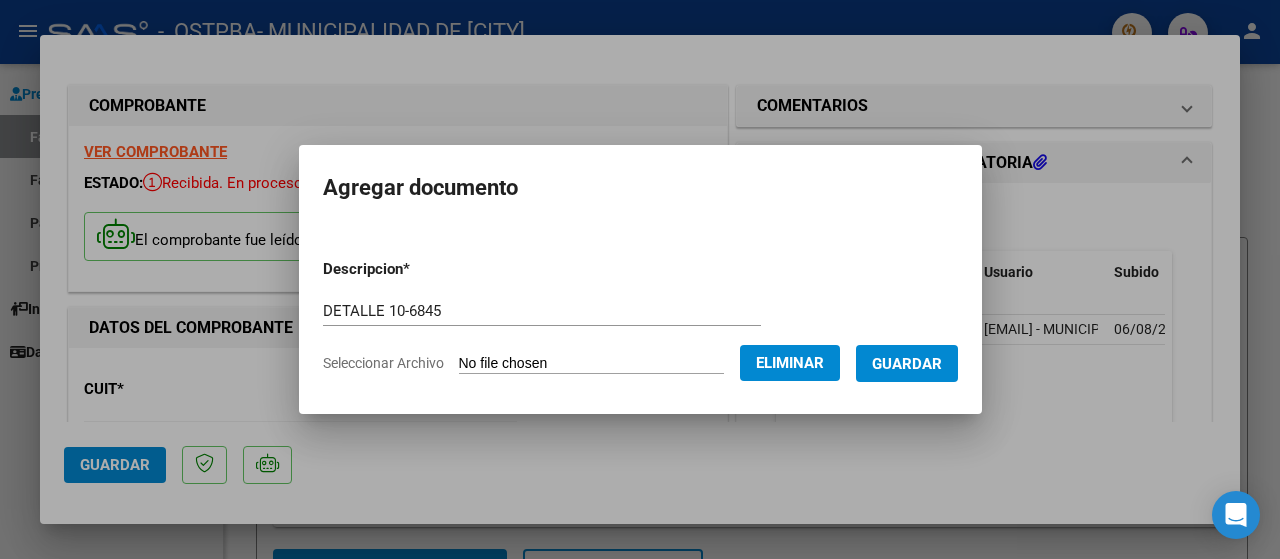 click on "Guardar" at bounding box center [907, 364] 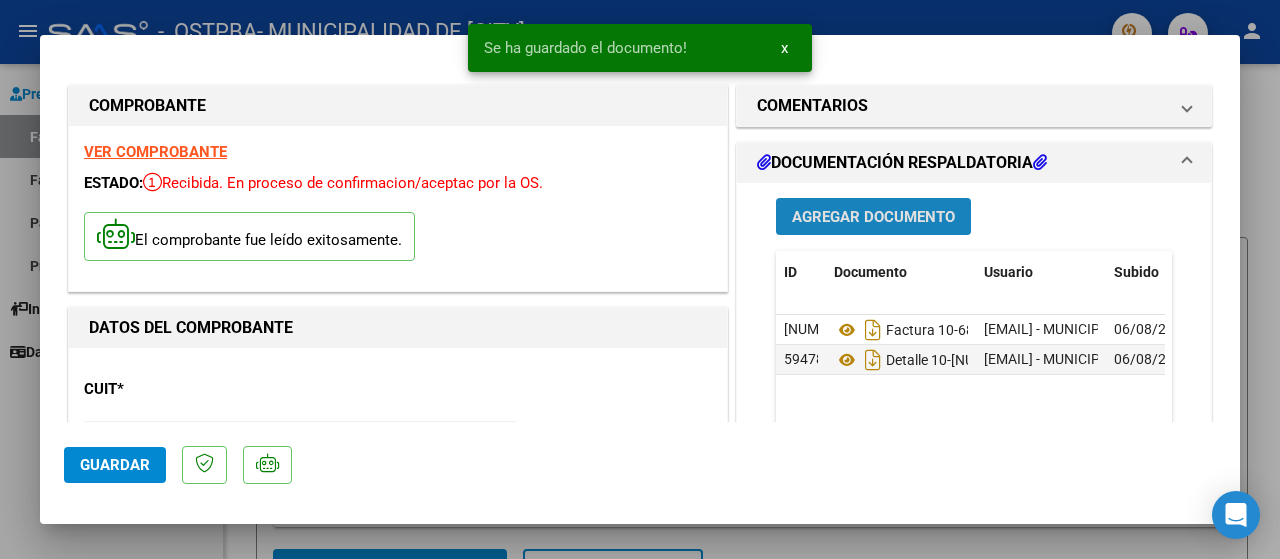 click on "Agregar Documento" at bounding box center (873, 217) 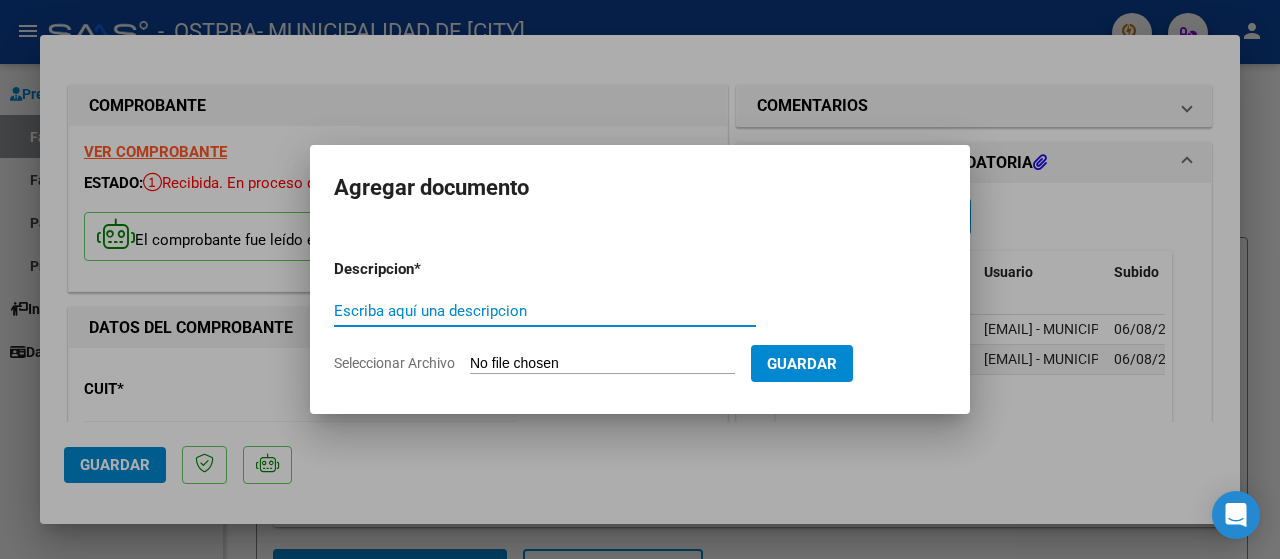 click on "Escriba aquí una descripcion" at bounding box center (545, 311) 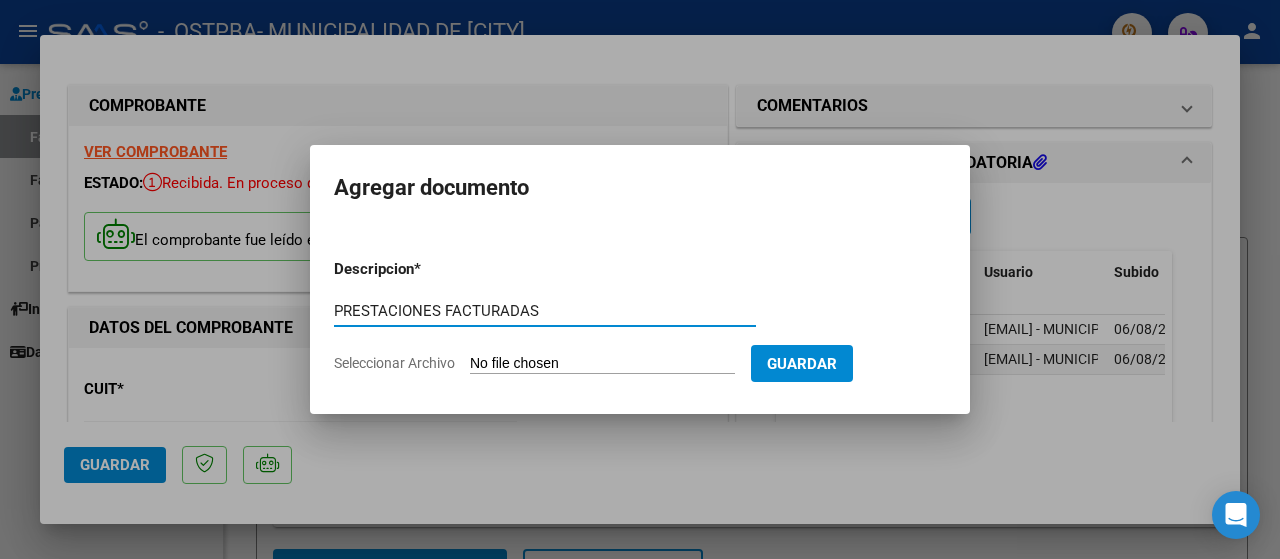type on "PRESTACIONES FACTURADAS" 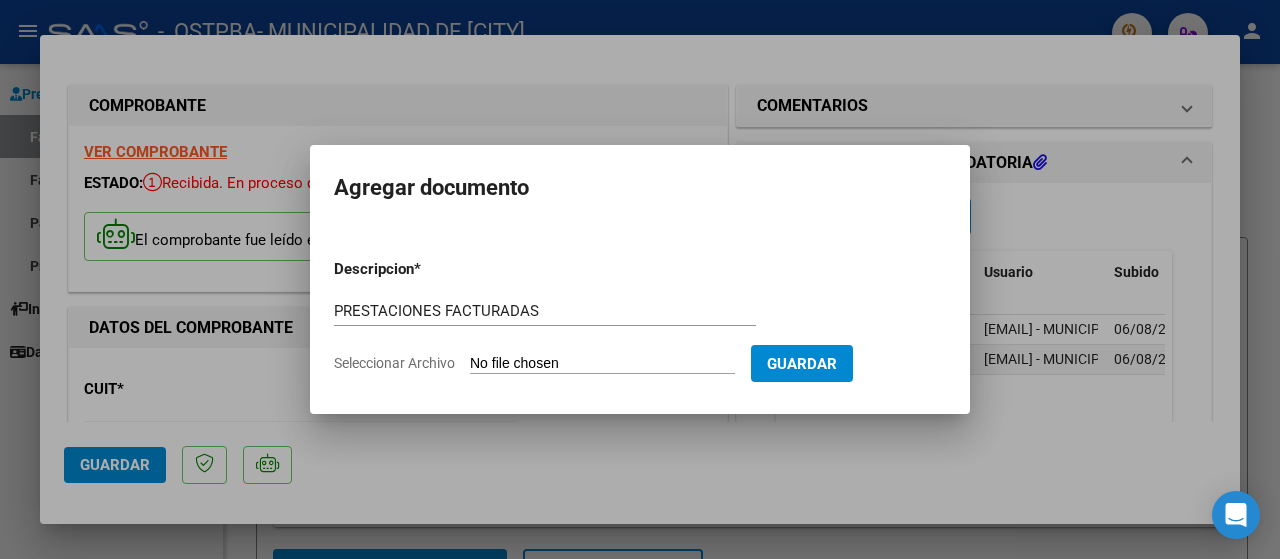 type on "C:\fakepath\PRENSA 10-[NUMBER].pdf" 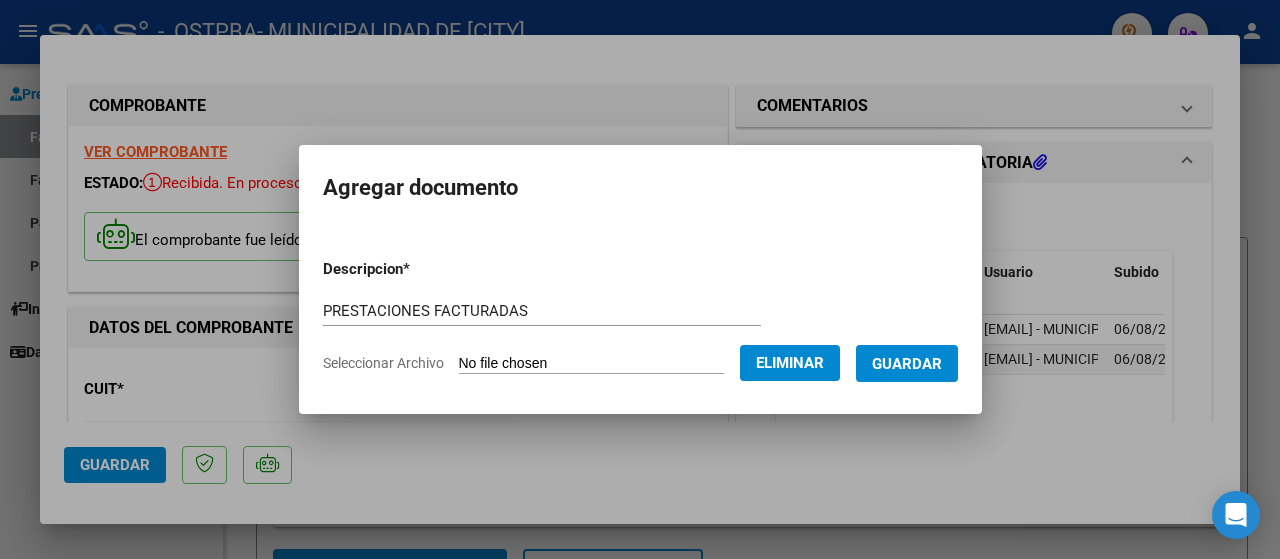 click on "PRESTACIONES FACTURADAS Escriba aquí una descripcion" at bounding box center (542, 320) 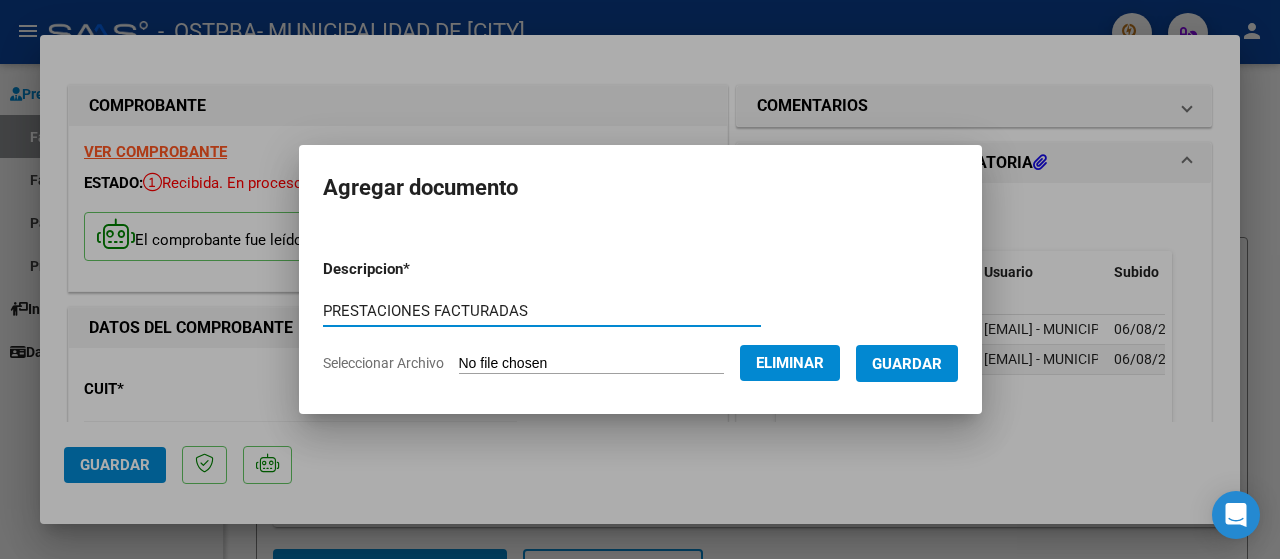 click on "PRESTACIONES FACTURADAS" at bounding box center (542, 311) 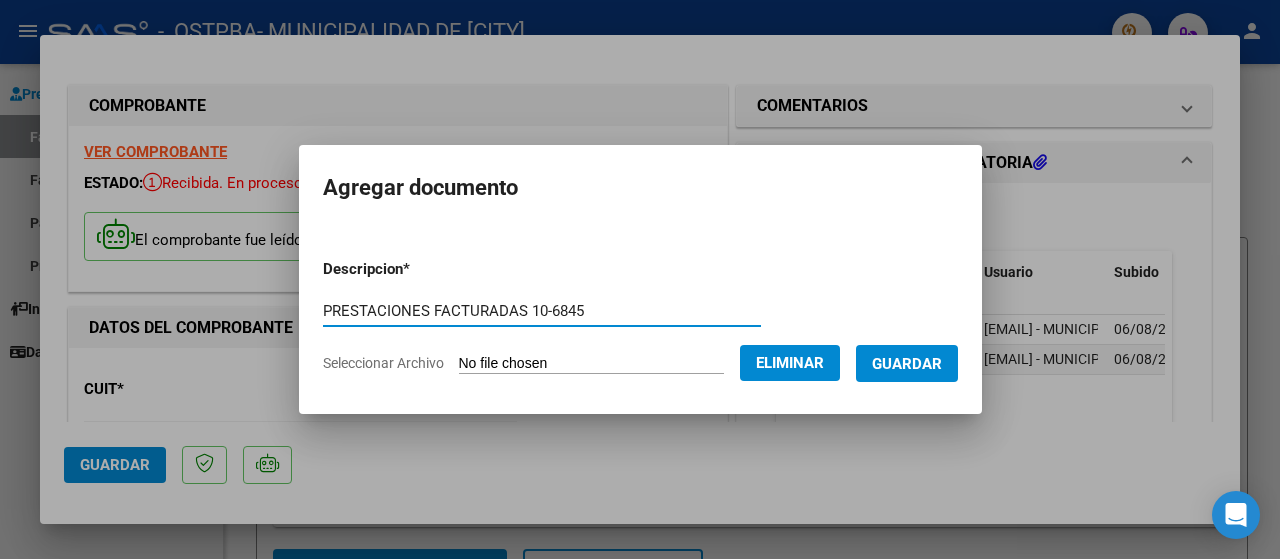 type on "PRESTACIONES FACTURADAS 10-6845" 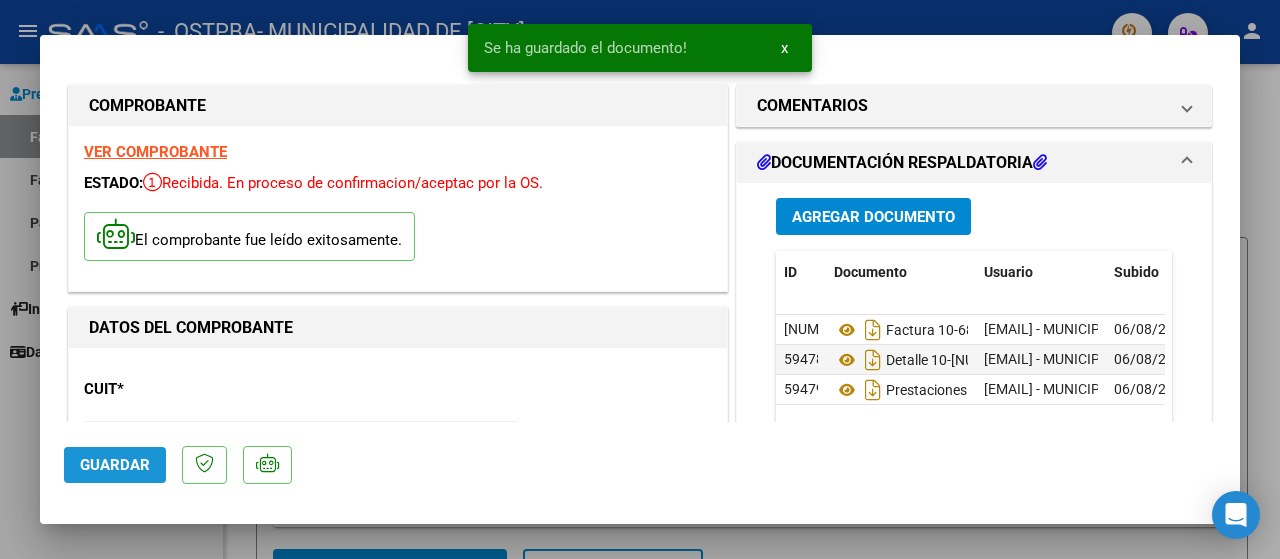 click on "Guardar" 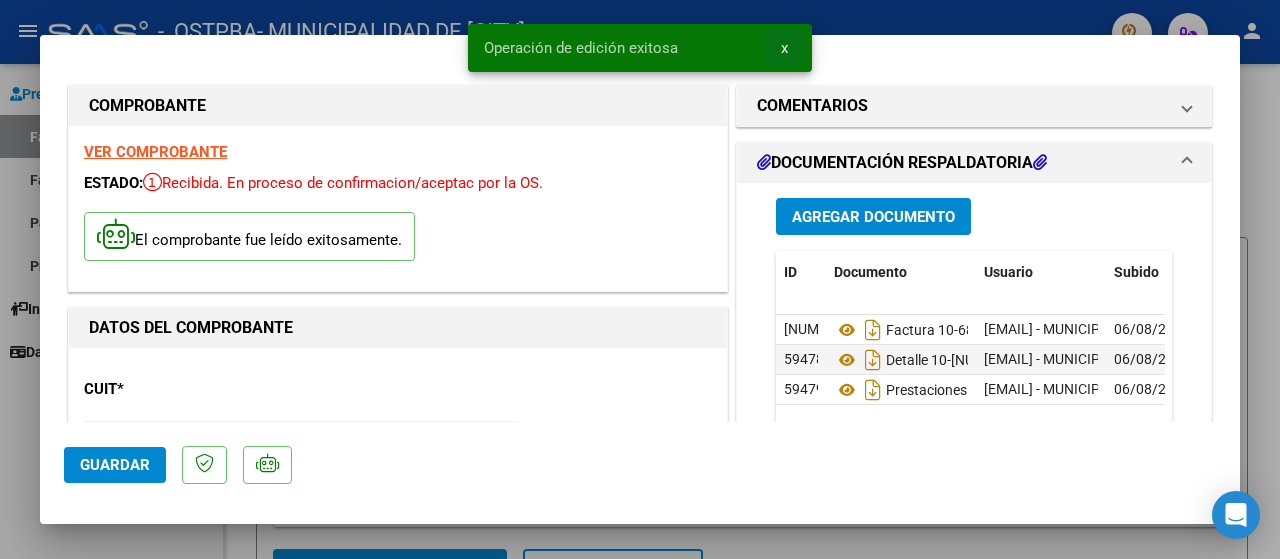 drag, startPoint x: 781, startPoint y: 44, endPoint x: 77, endPoint y: 215, distance: 724.47015 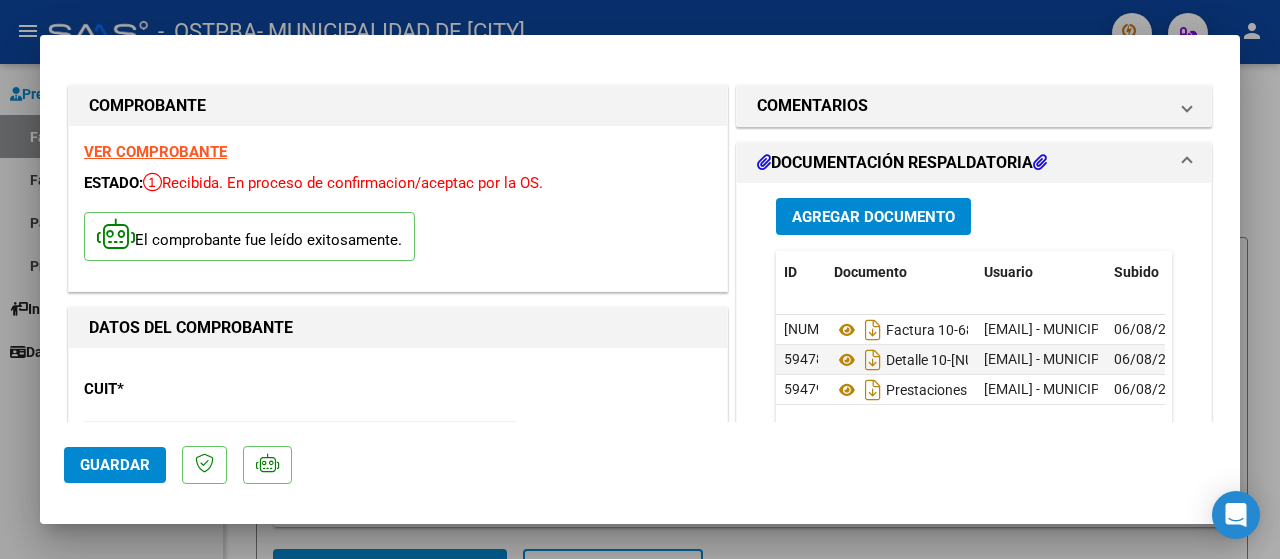 click at bounding box center (640, 279) 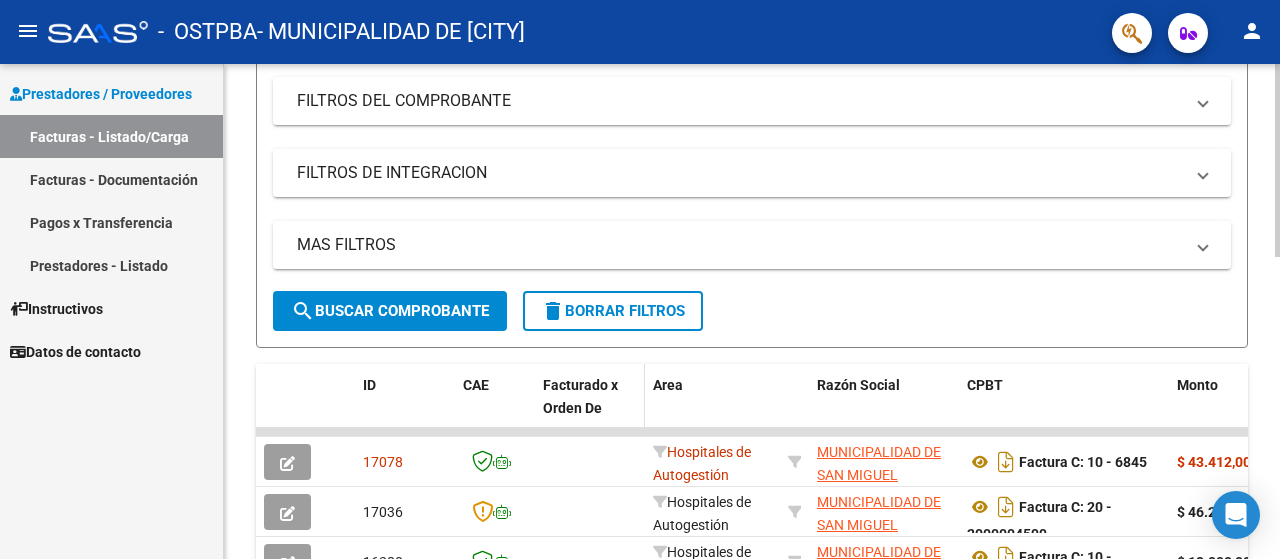 scroll, scrollTop: 300, scrollLeft: 0, axis: vertical 